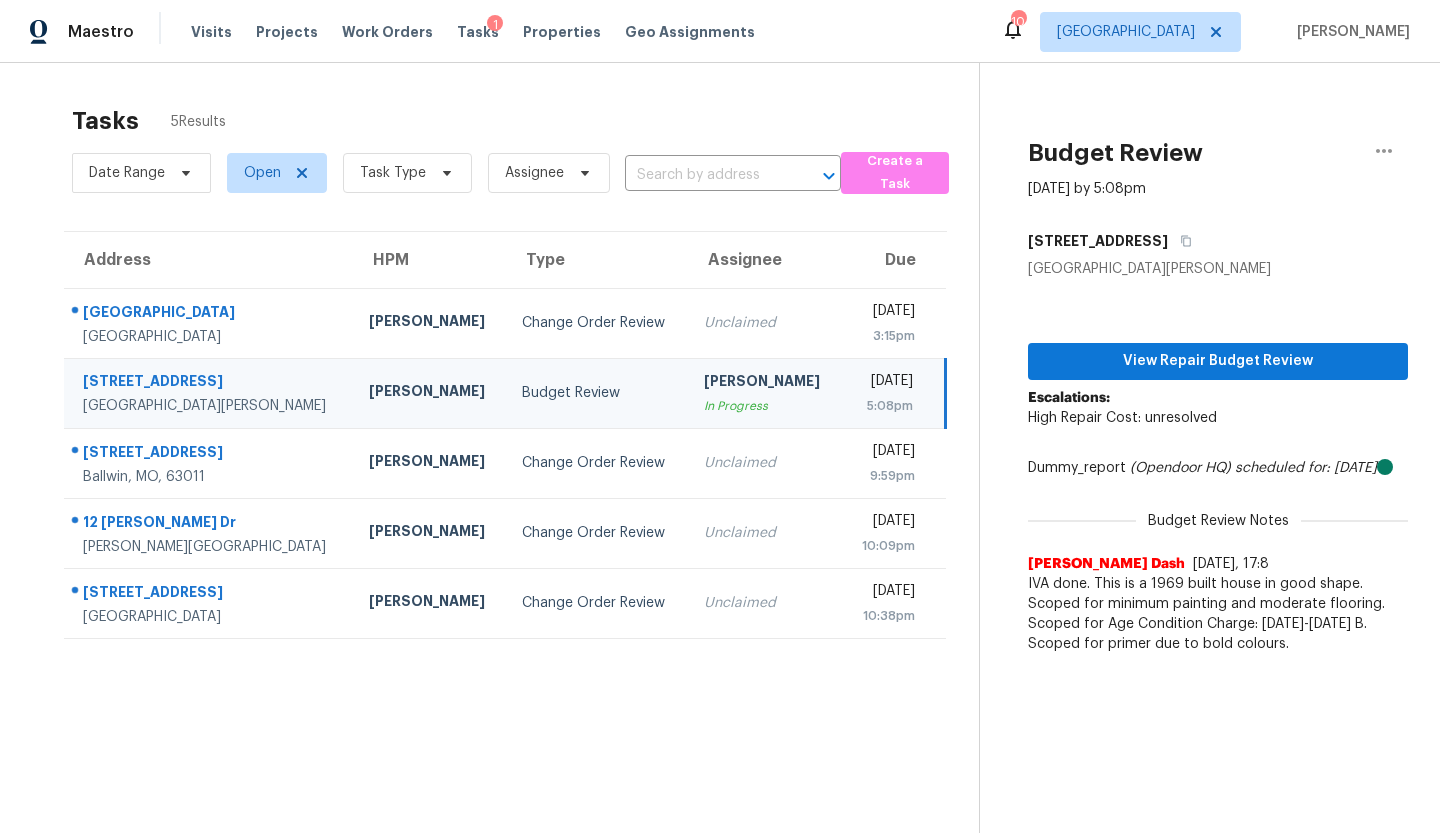 scroll, scrollTop: 0, scrollLeft: 0, axis: both 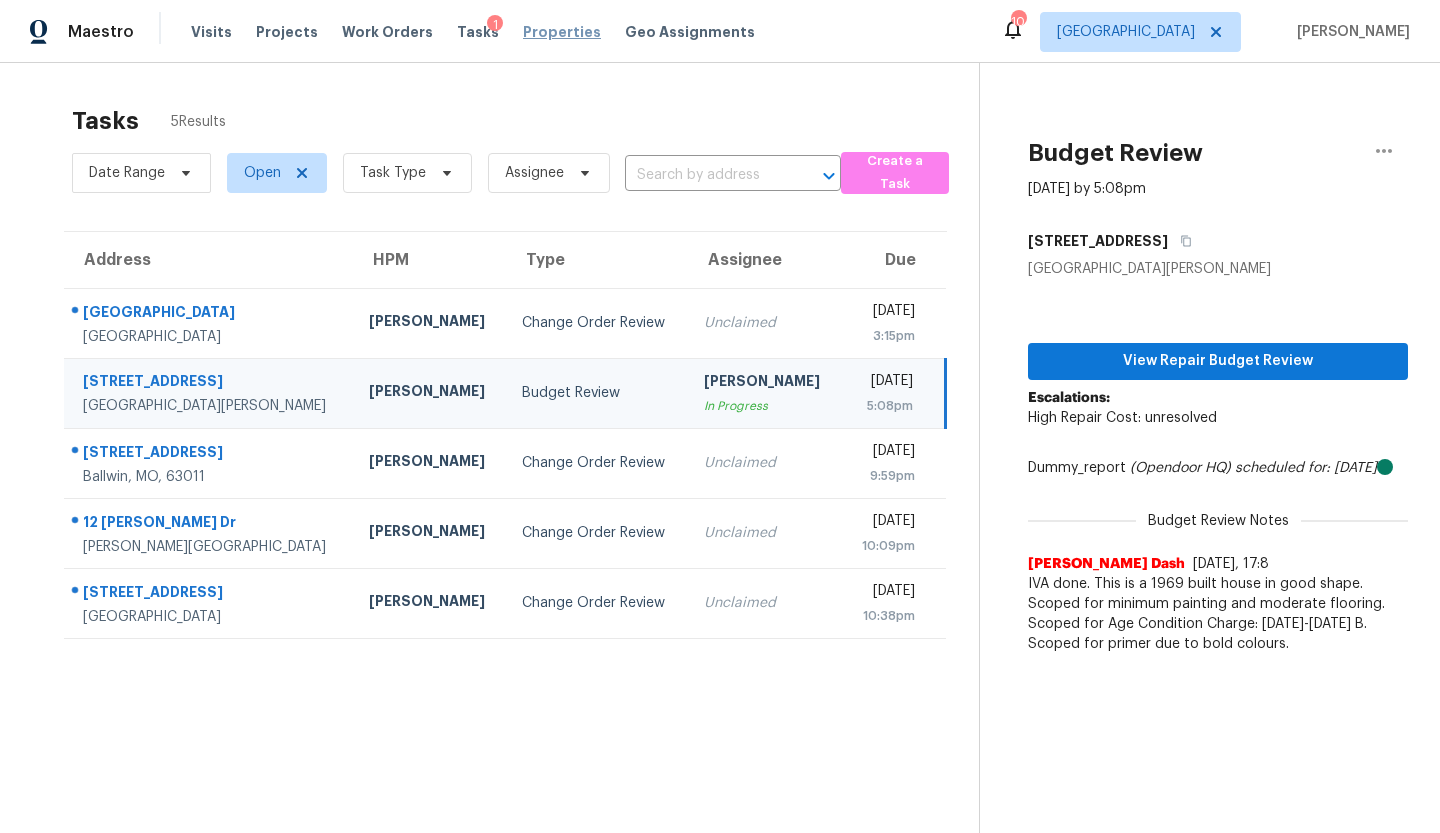 click on "Properties" at bounding box center (562, 32) 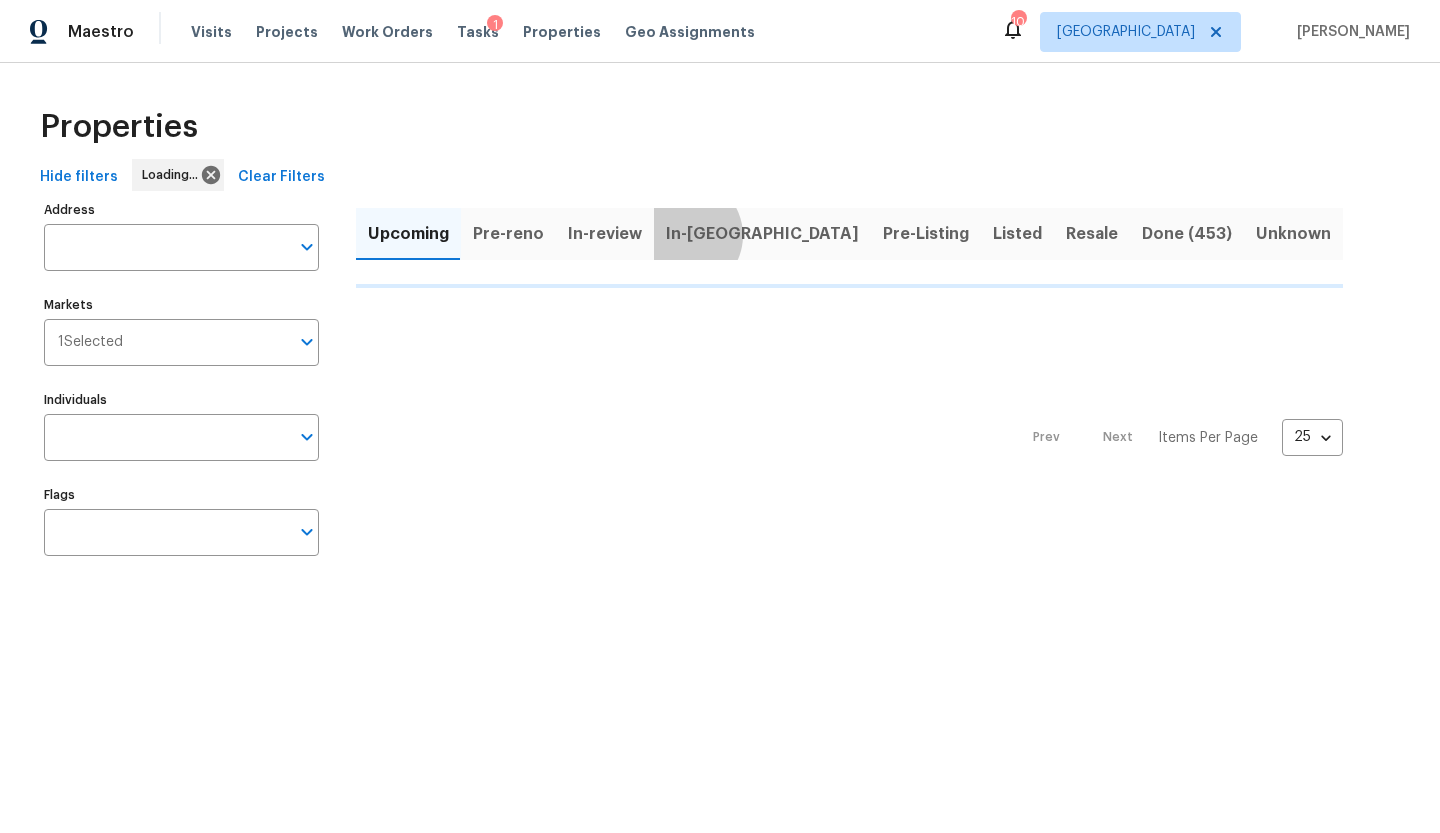 click on "In-reno" at bounding box center (762, 234) 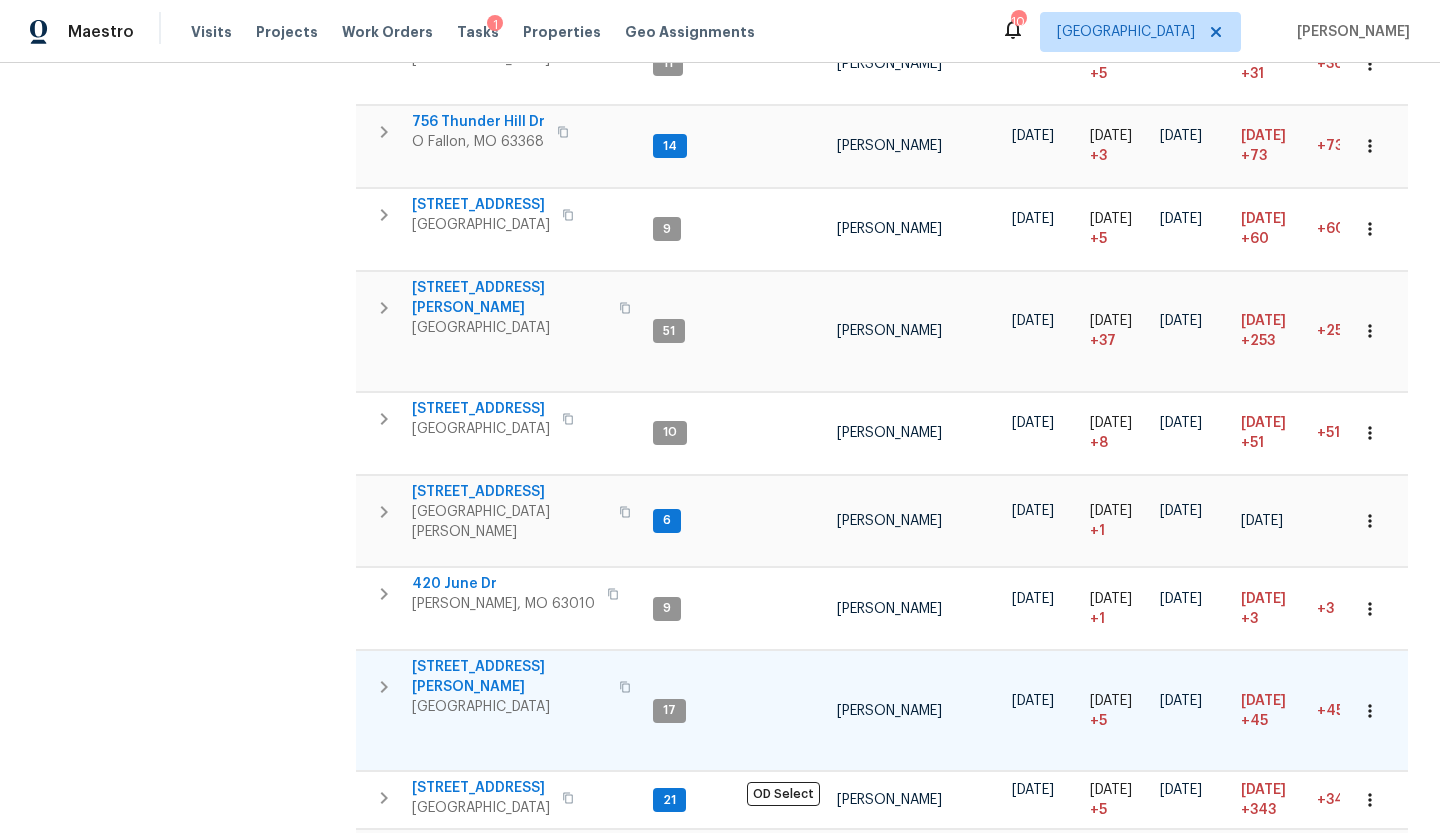scroll, scrollTop: 650, scrollLeft: 0, axis: vertical 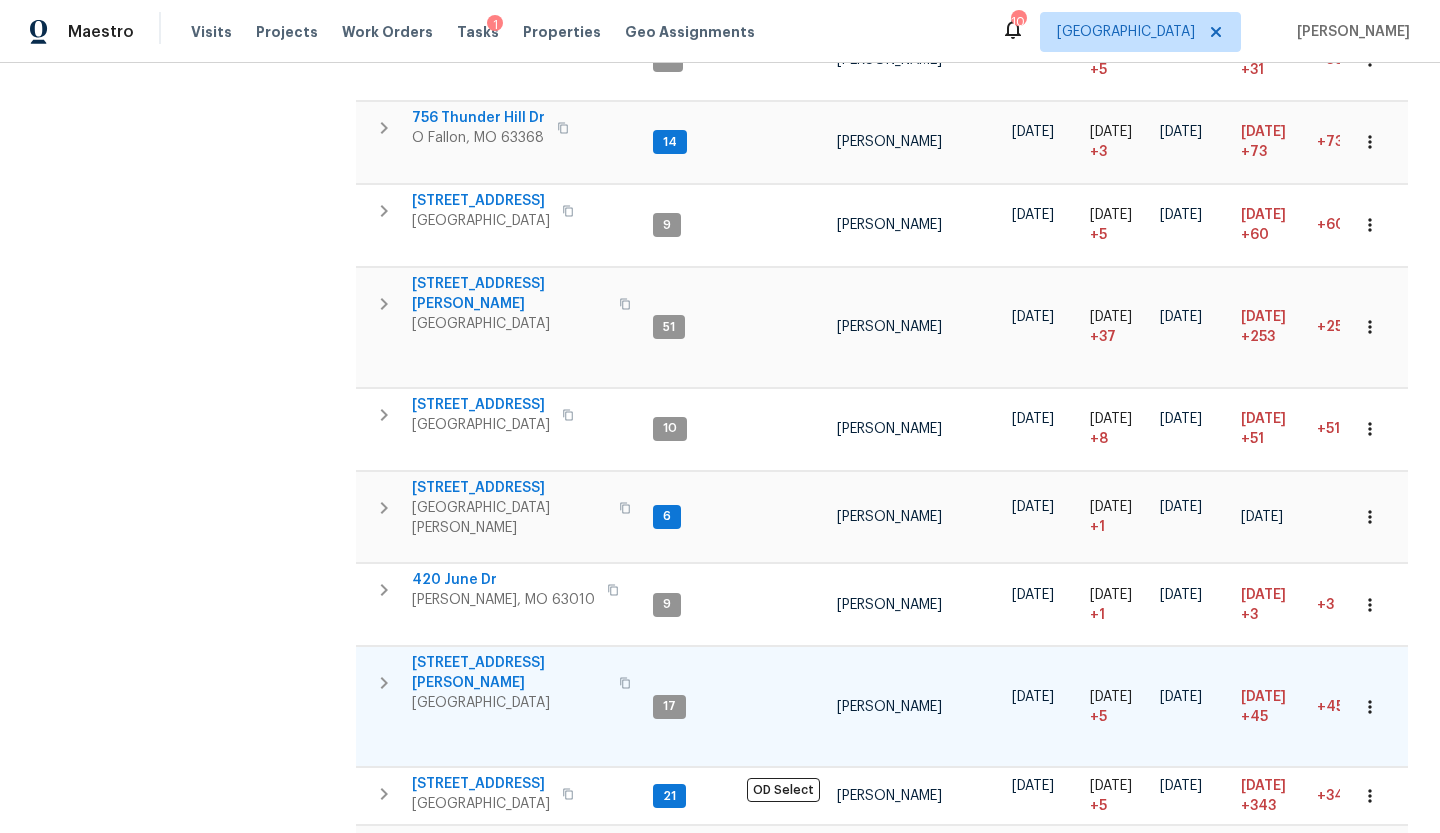 click 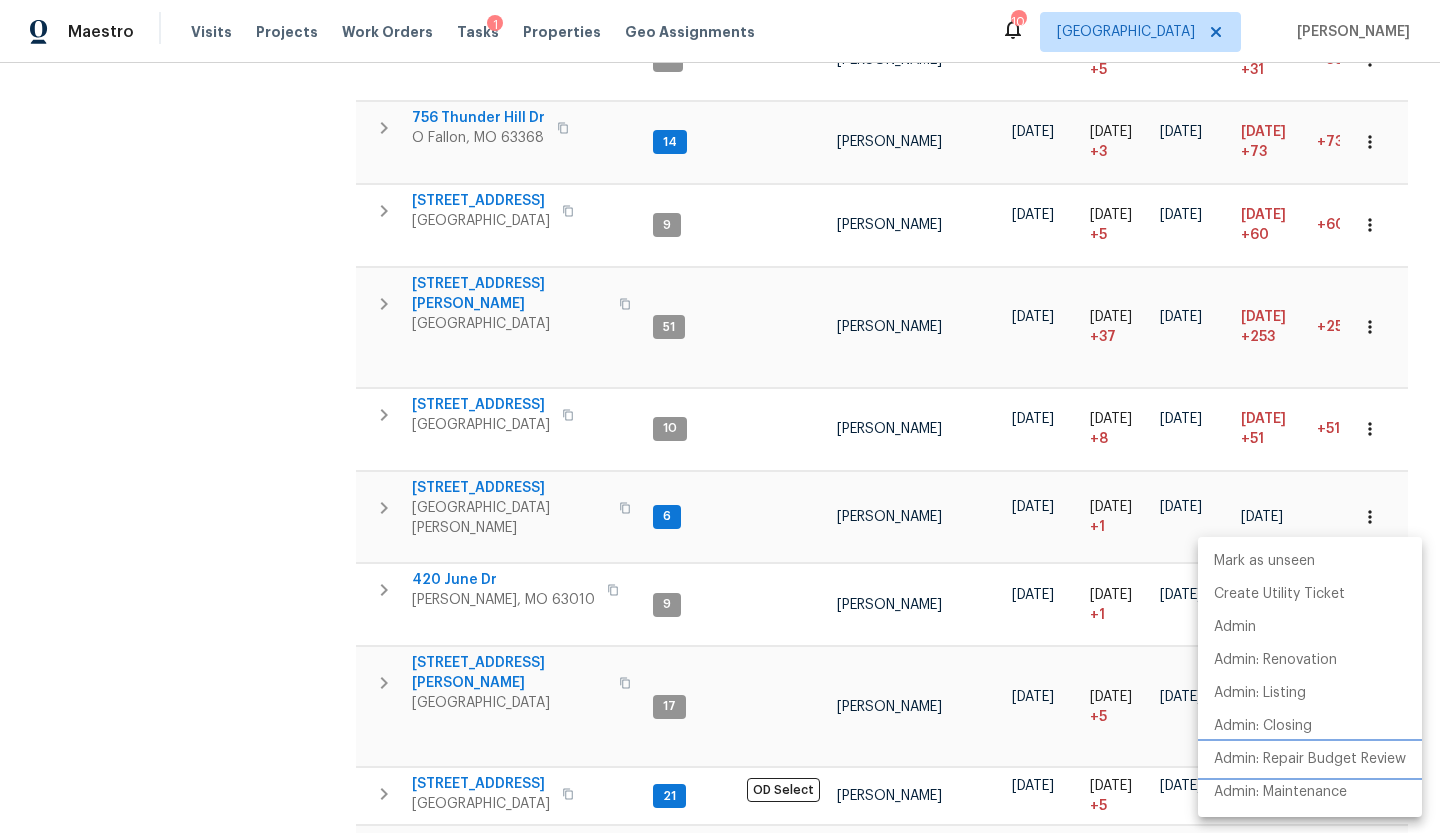 click on "Admin: Repair Budget Review" at bounding box center (1310, 759) 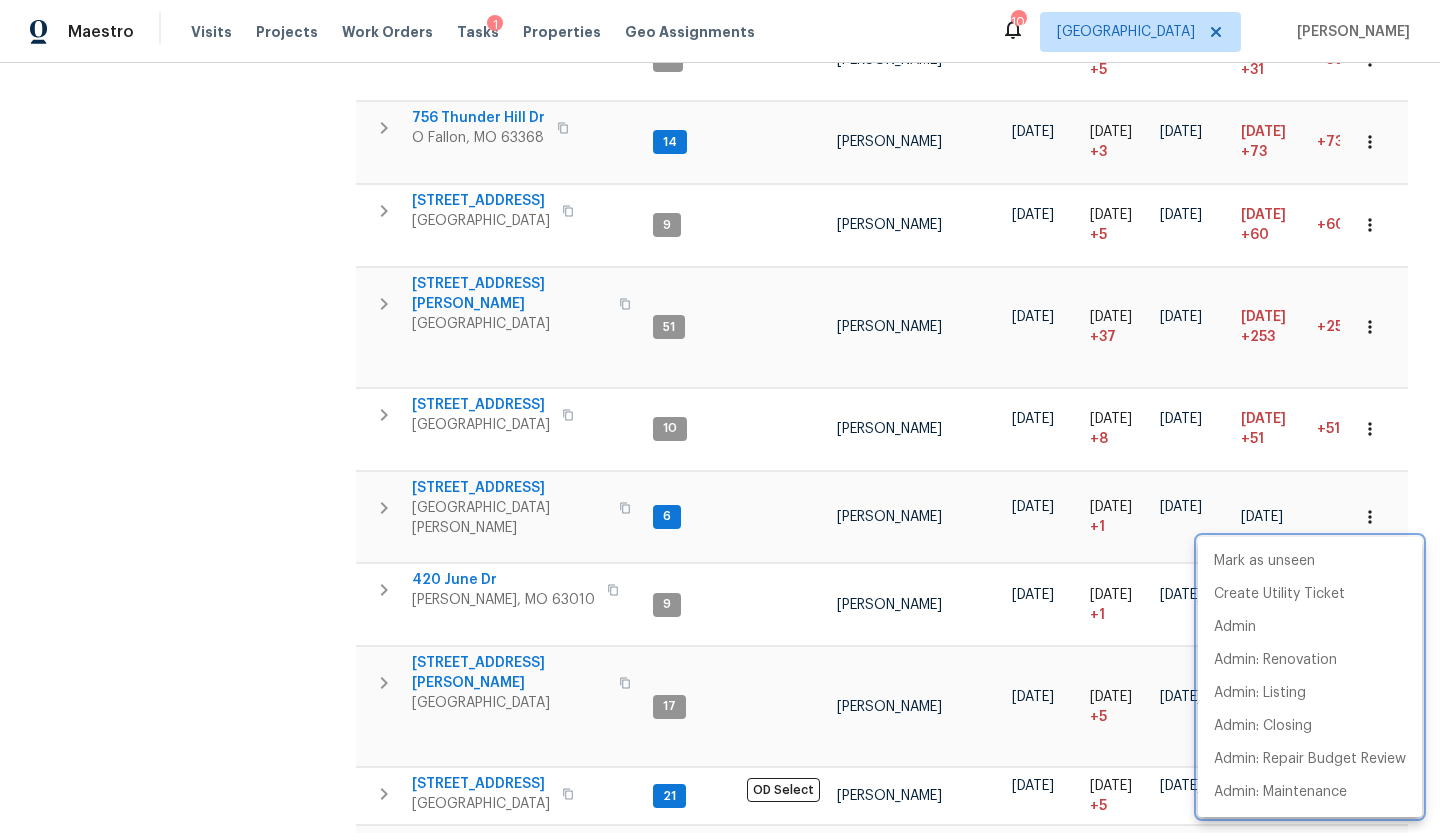 click at bounding box center [720, 416] 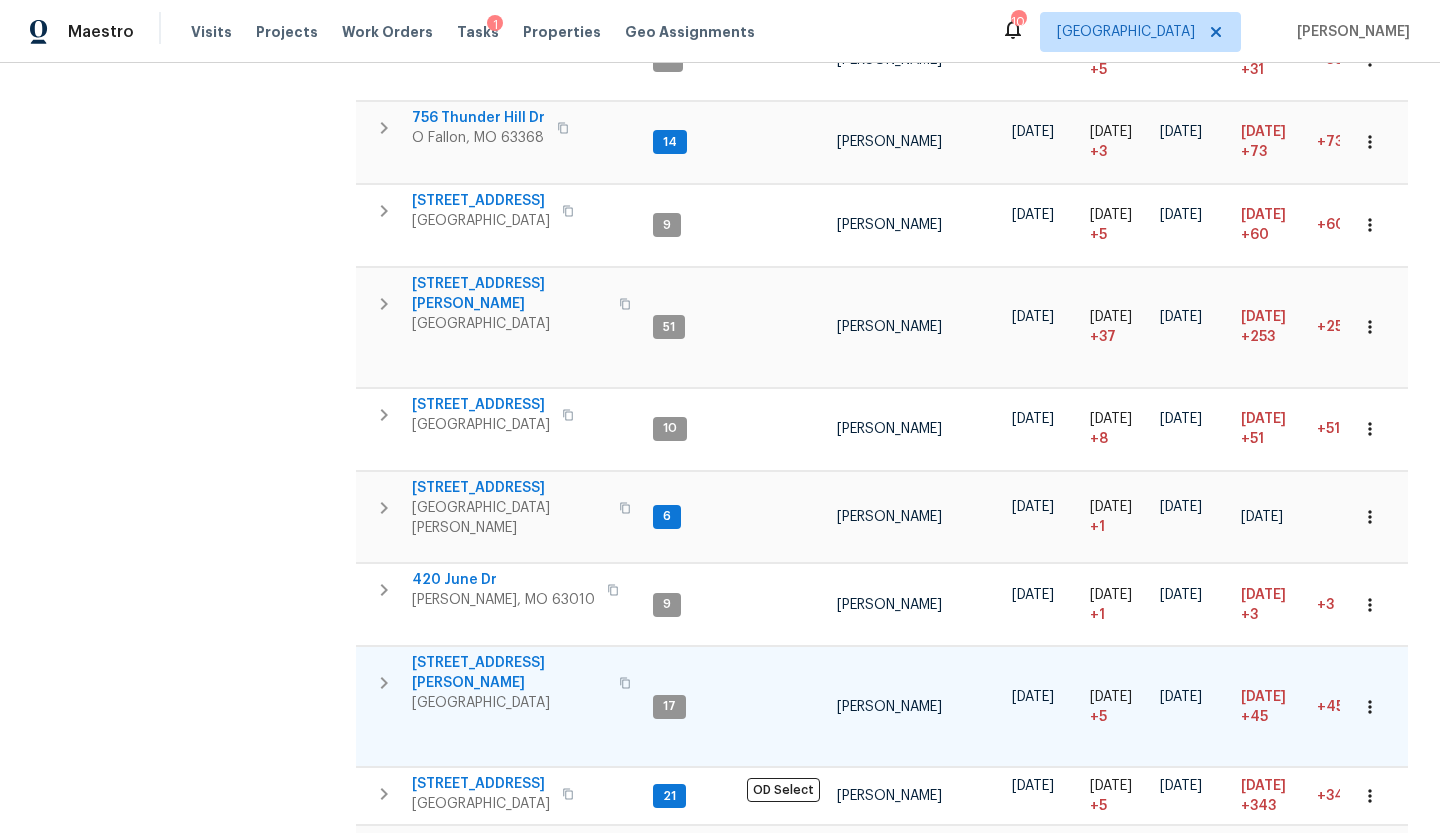 click on "[STREET_ADDRESS][PERSON_NAME]" at bounding box center [509, 673] 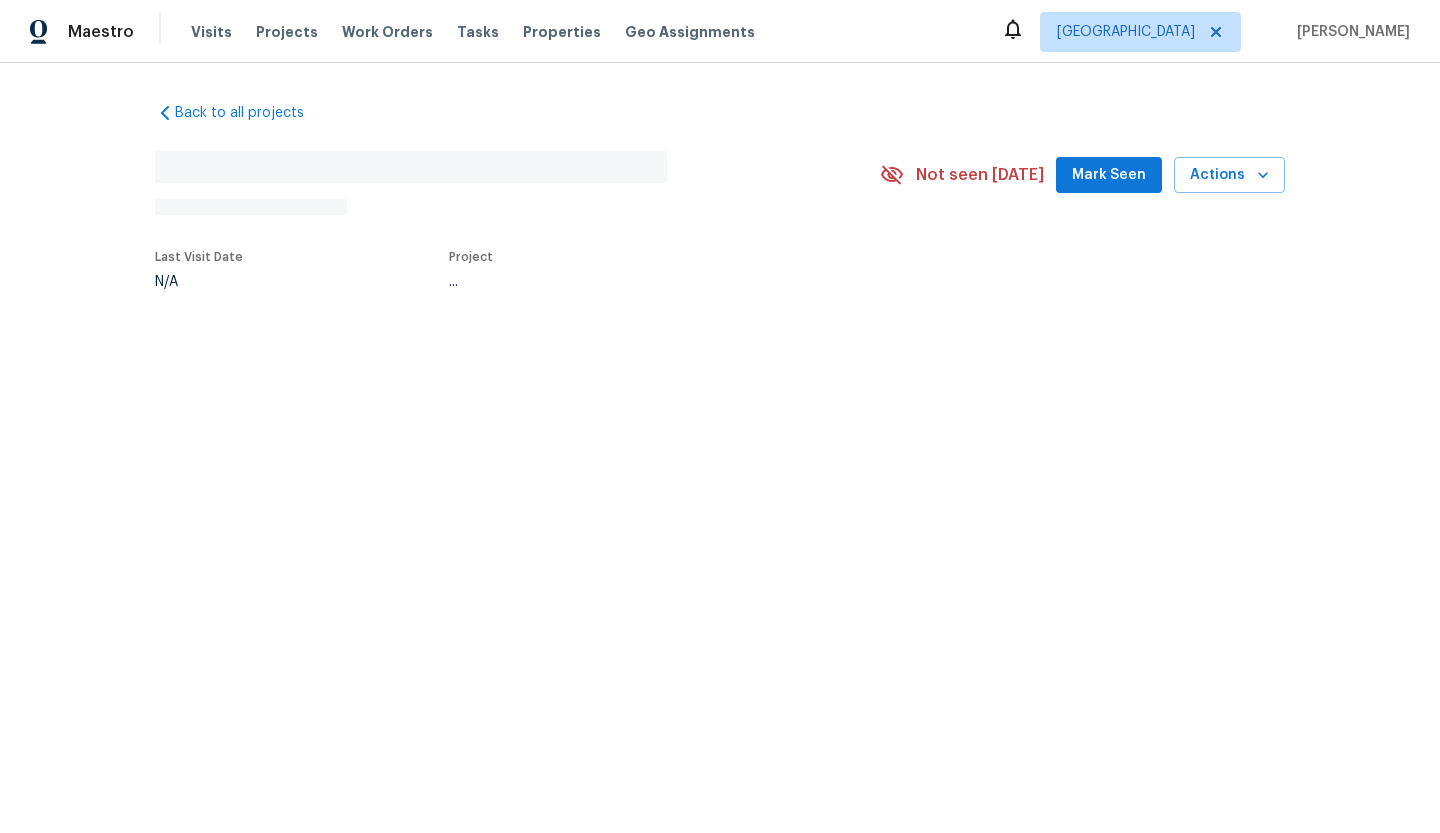 scroll, scrollTop: 0, scrollLeft: 0, axis: both 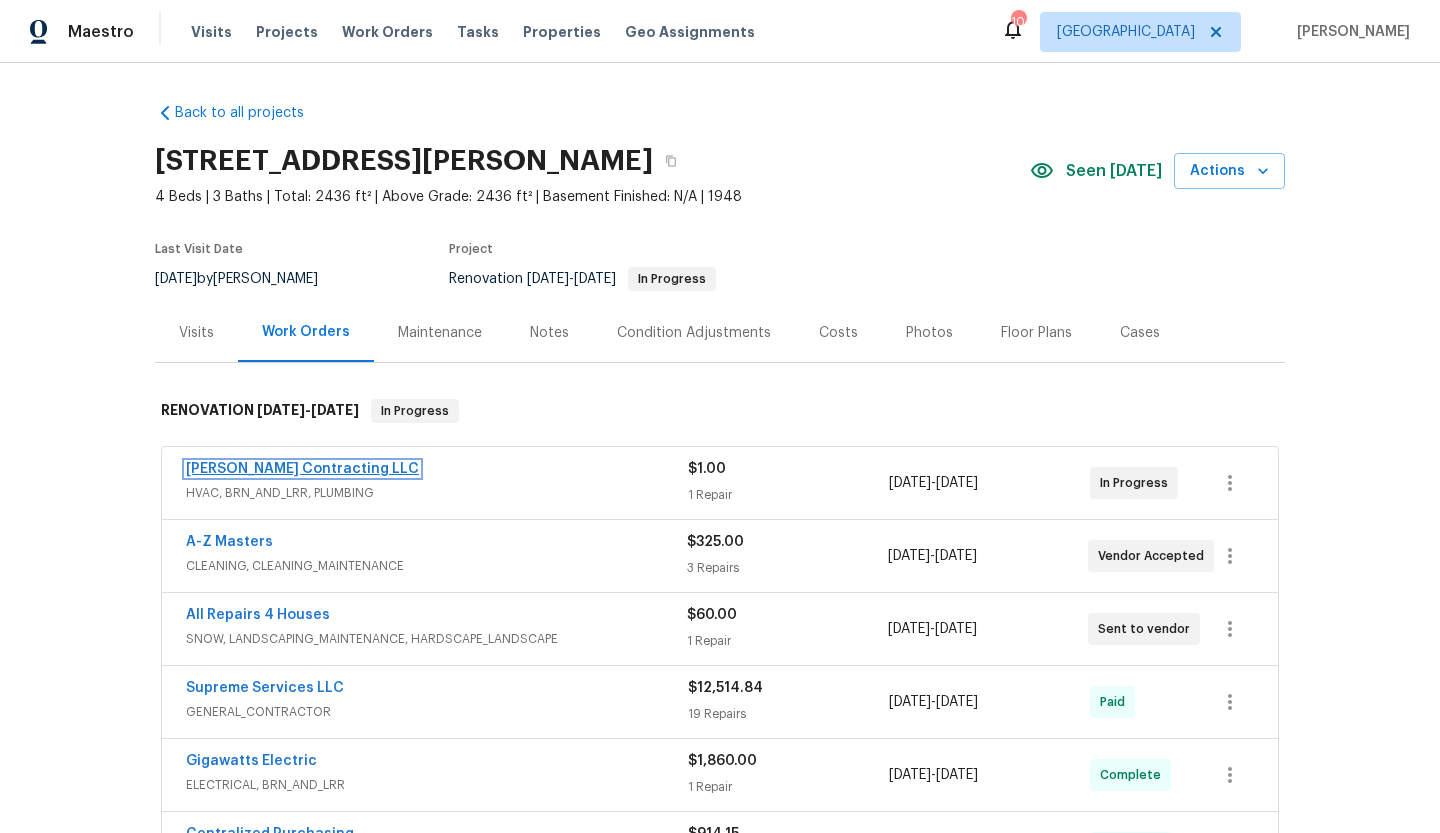 click on "[PERSON_NAME] Contracting LLC" at bounding box center [302, 469] 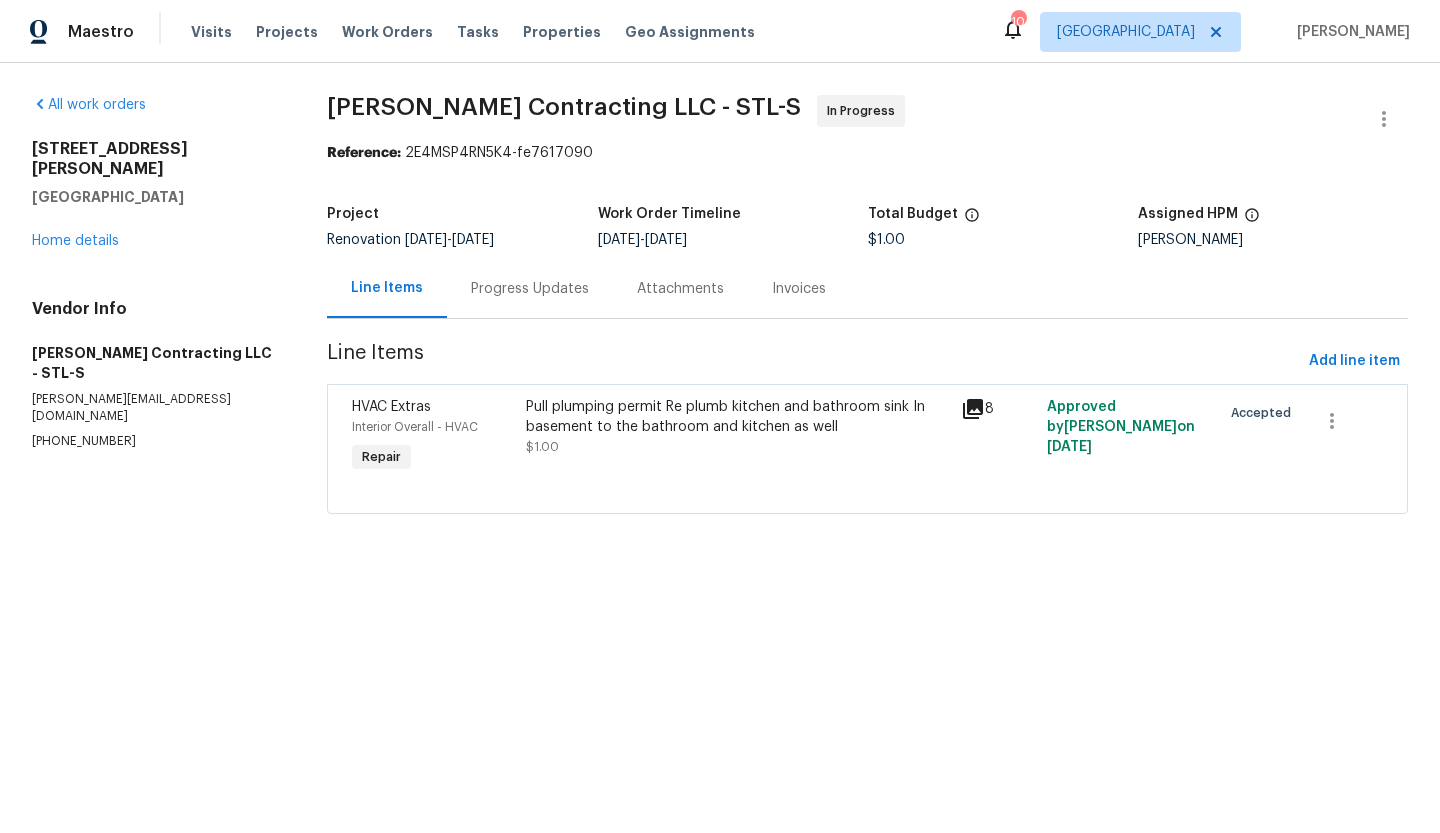click 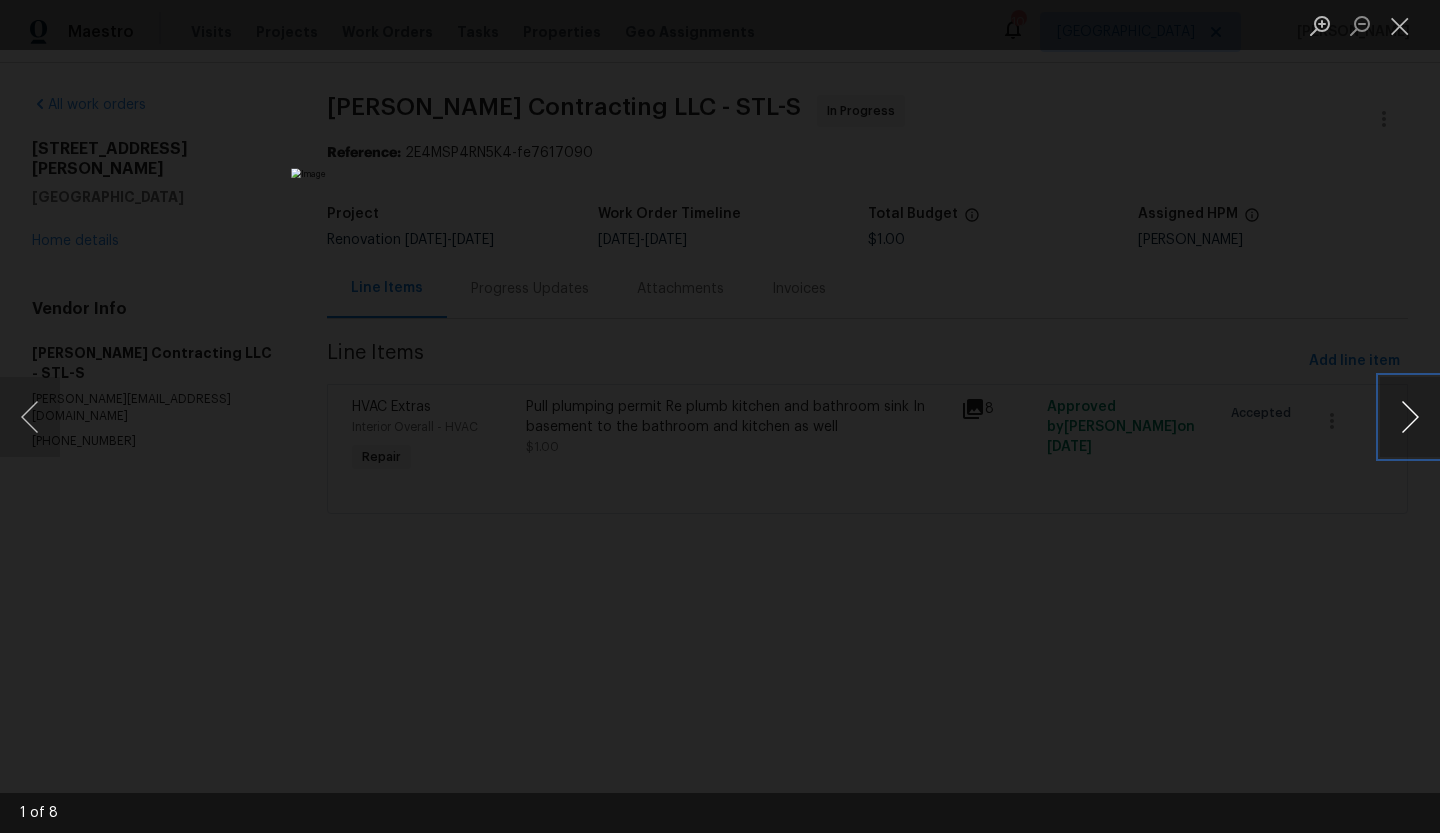 click at bounding box center [1410, 417] 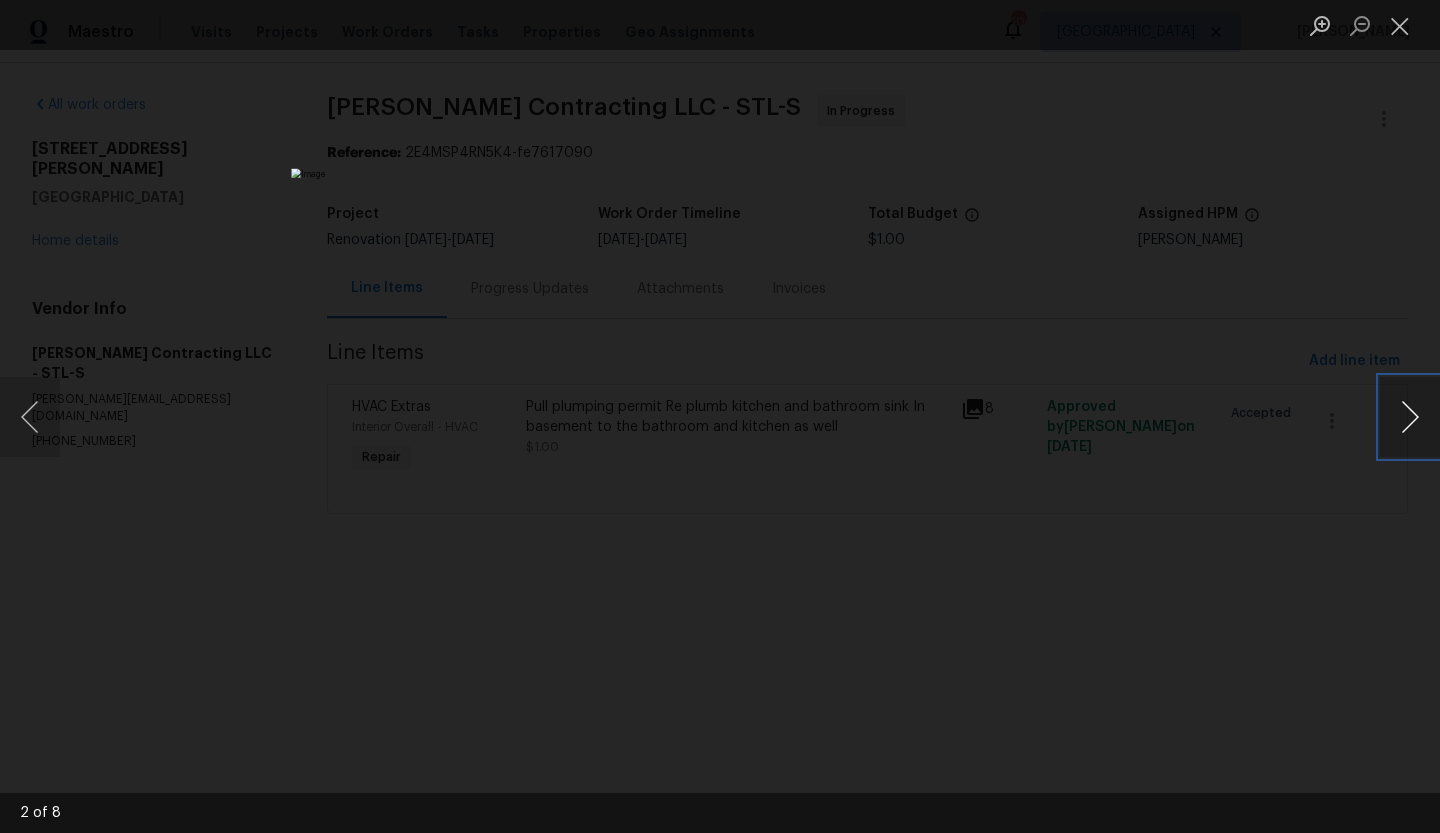click at bounding box center [1410, 417] 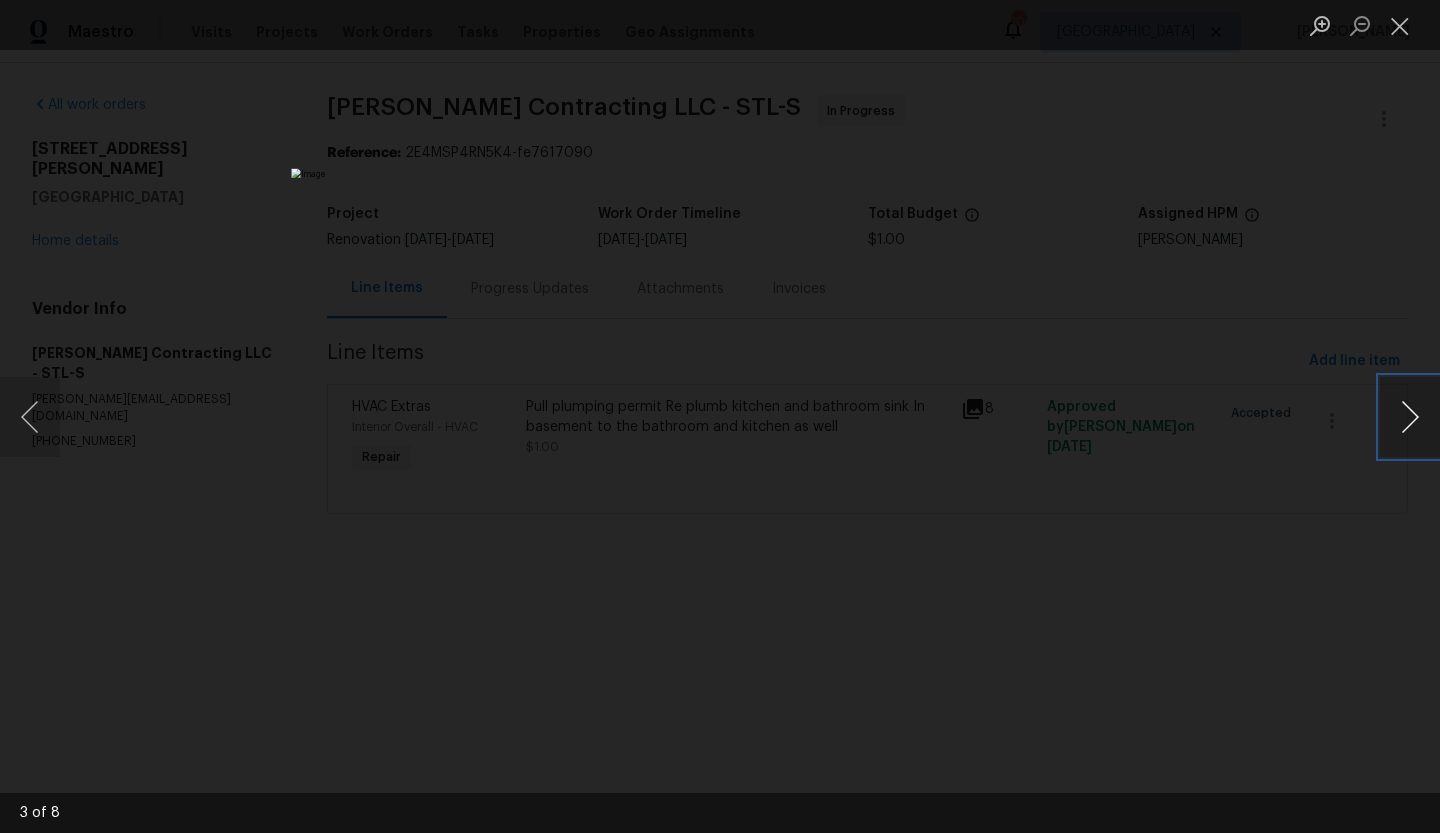 click at bounding box center (1410, 417) 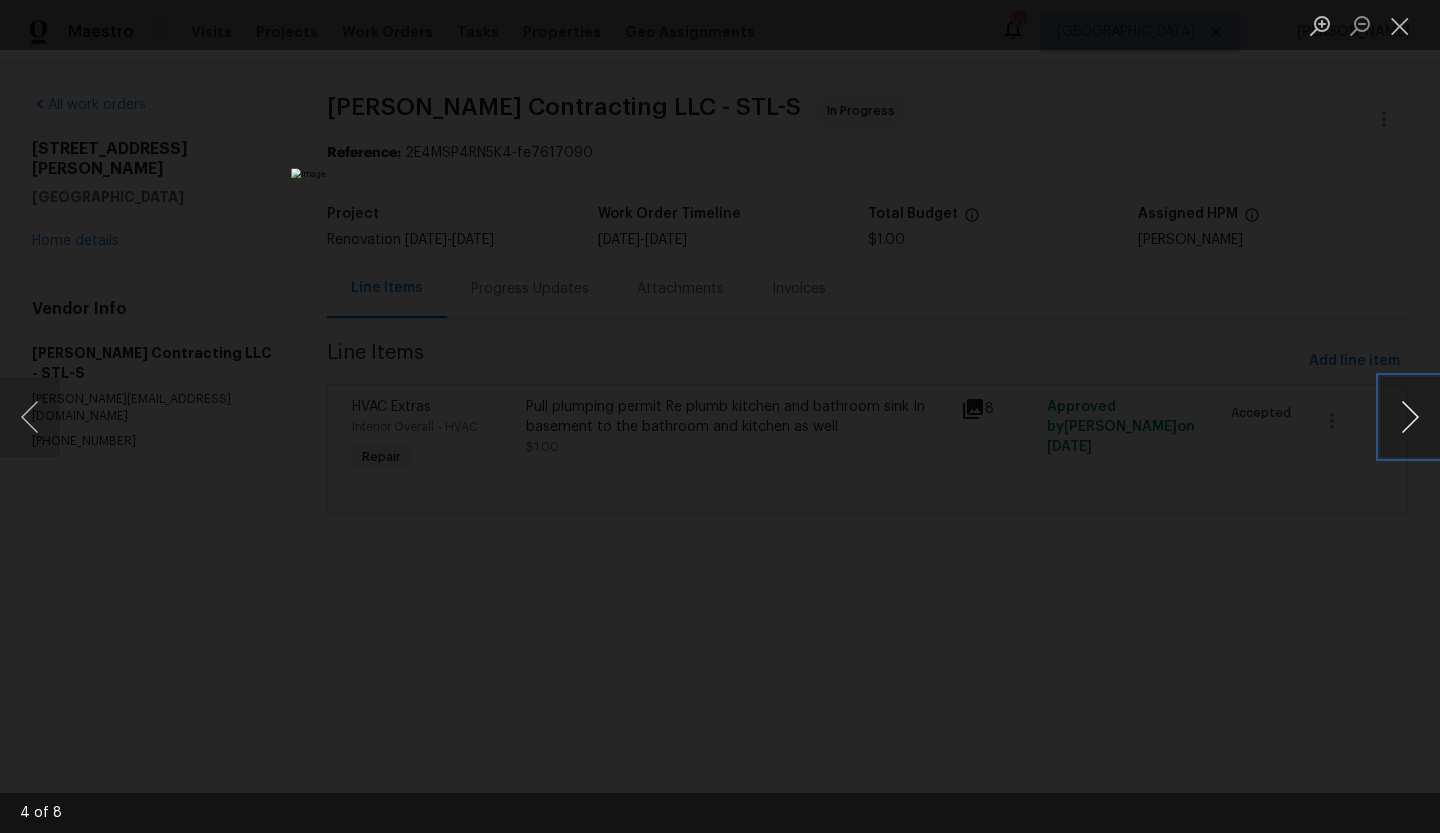 click at bounding box center [1410, 417] 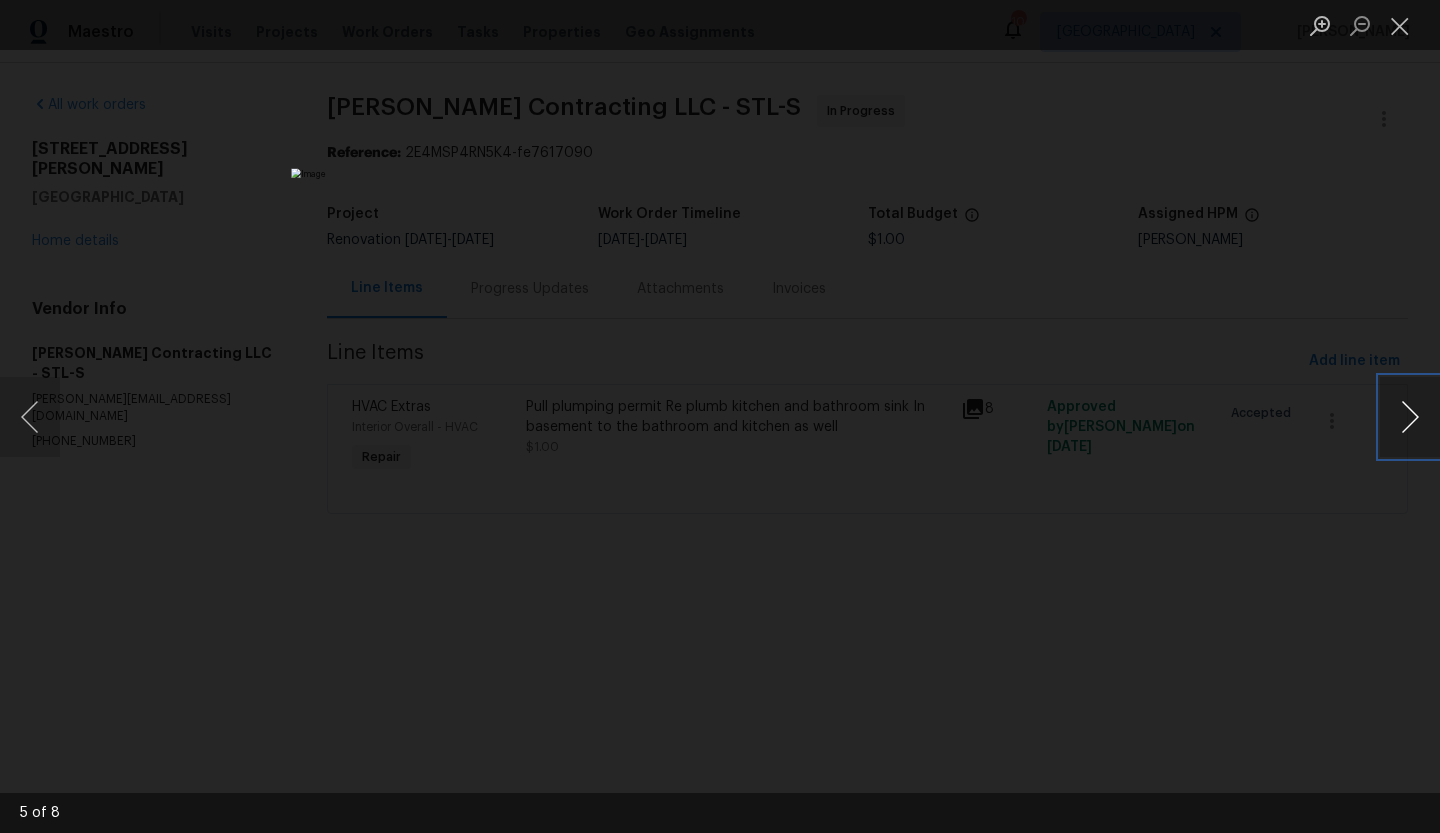 click at bounding box center [1410, 417] 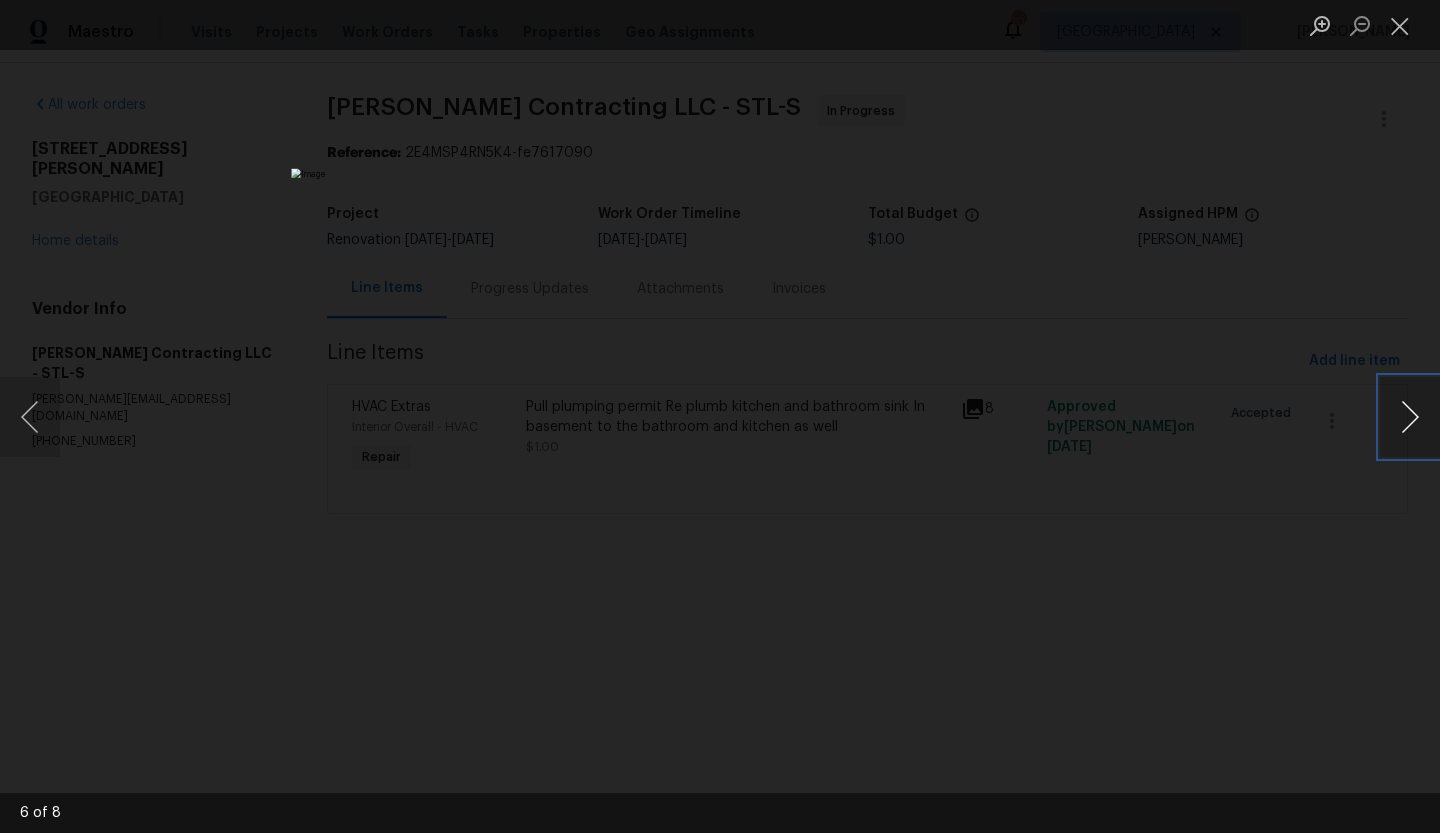click at bounding box center (1410, 417) 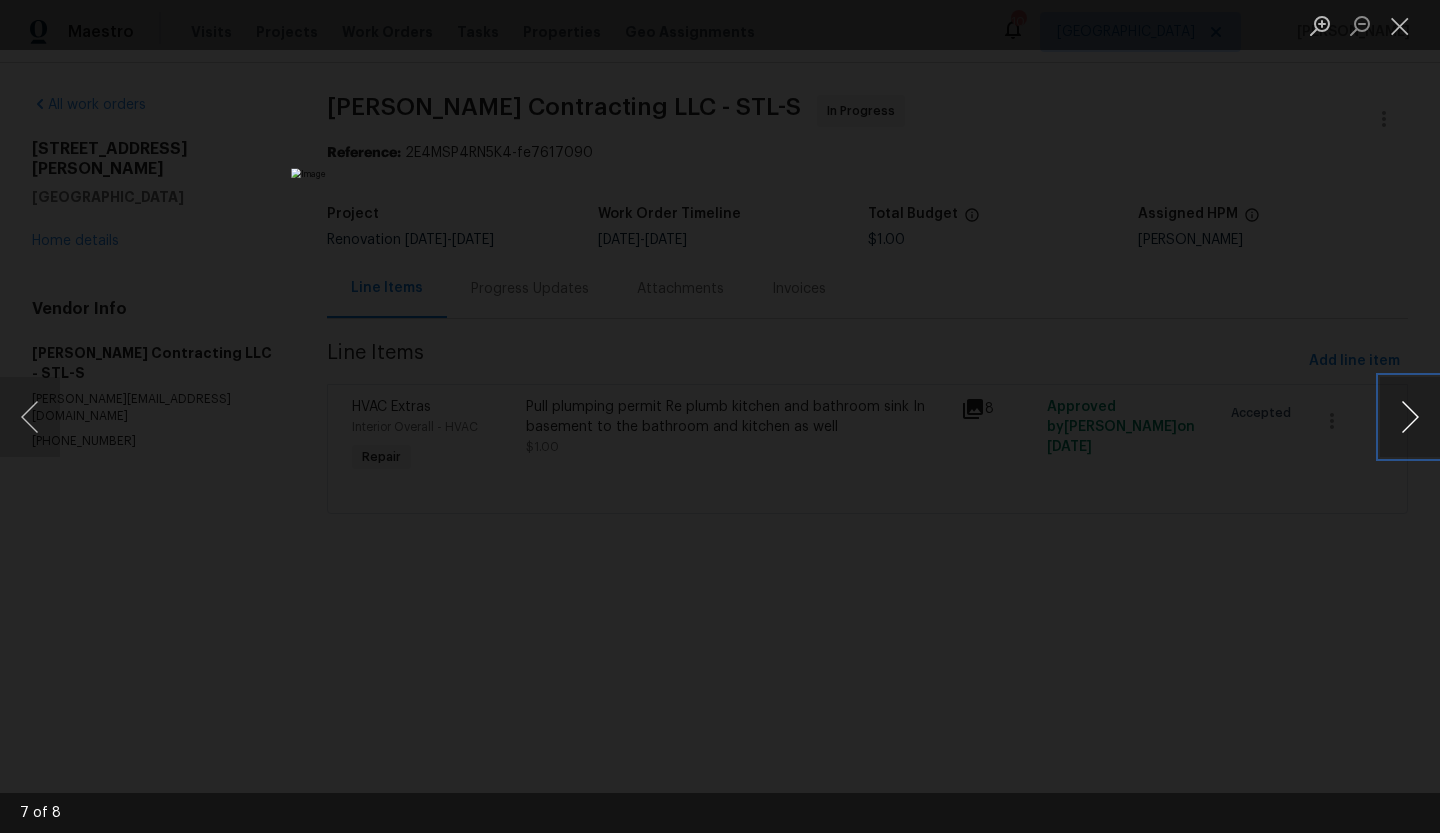 click at bounding box center (1410, 417) 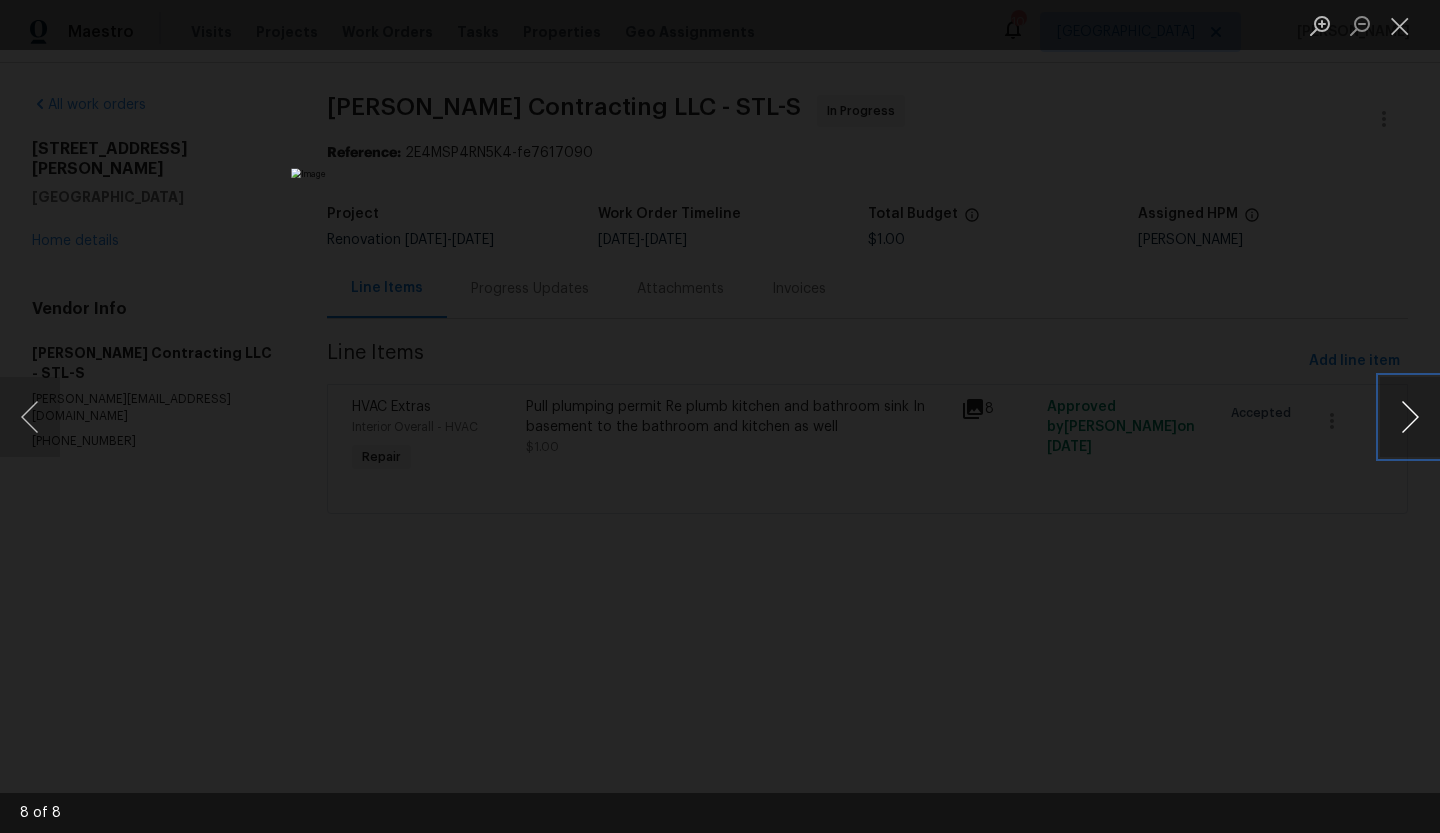 click at bounding box center (1410, 417) 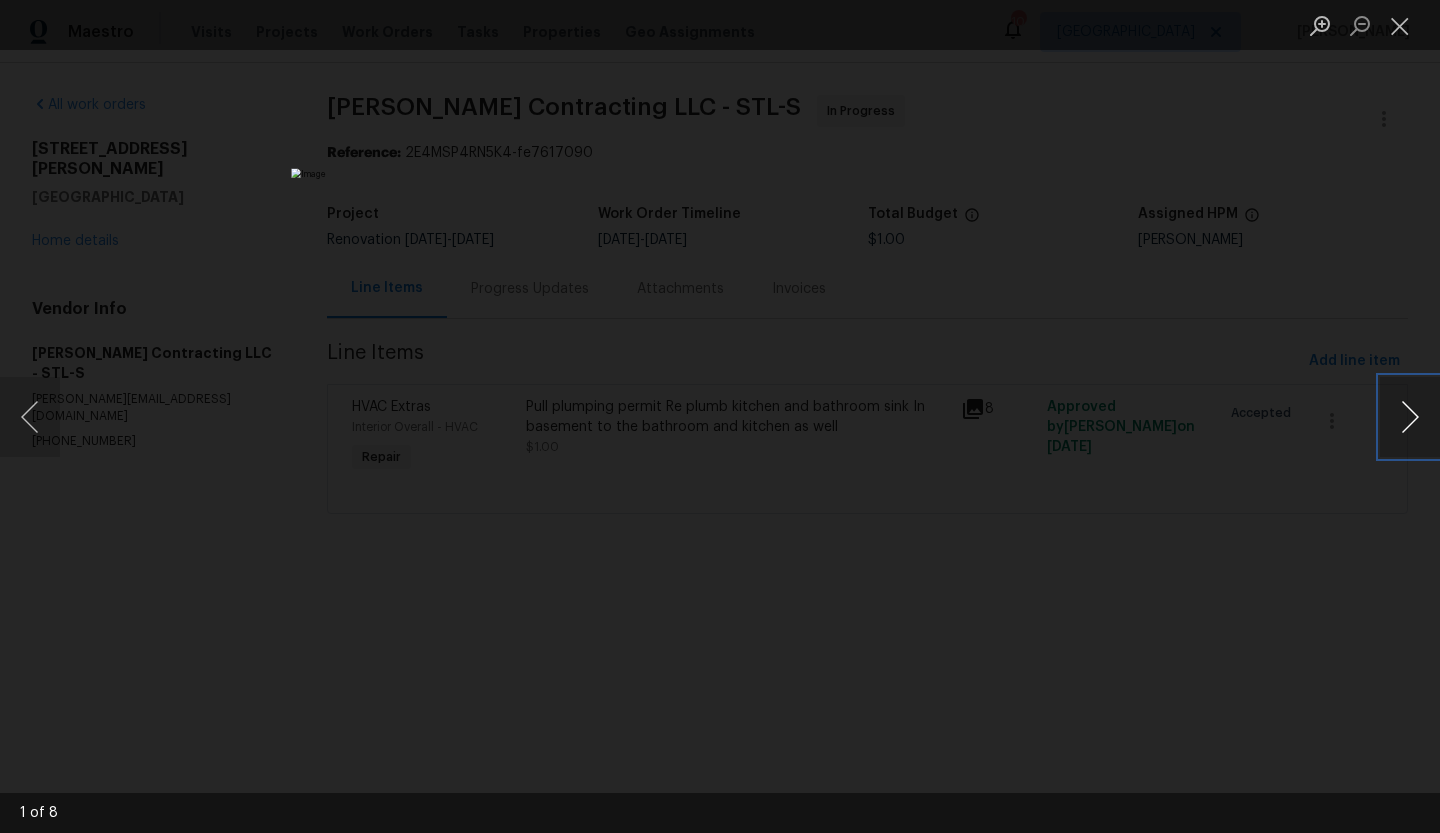 click at bounding box center [1410, 417] 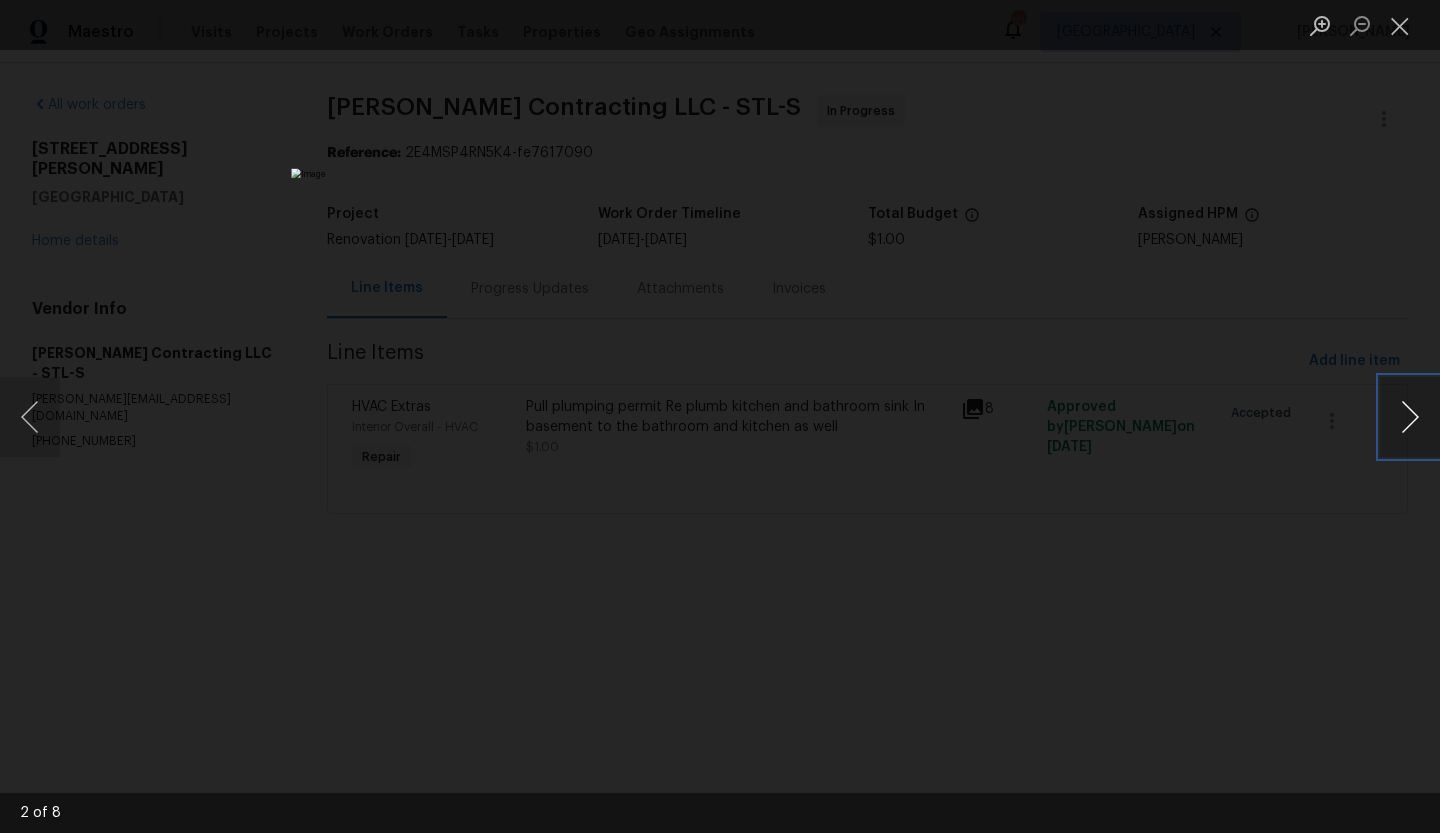click at bounding box center (1410, 417) 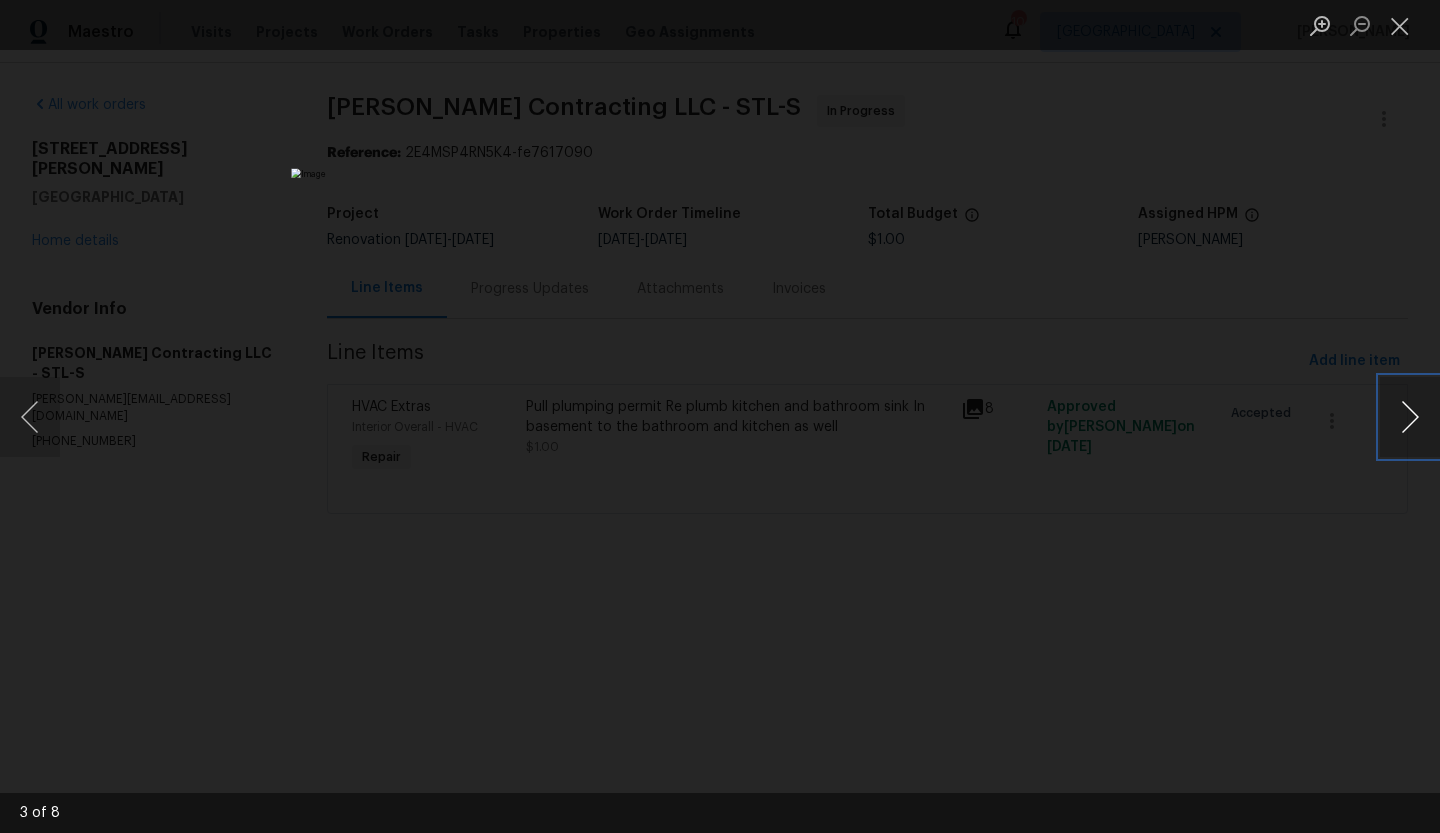 click at bounding box center [1410, 417] 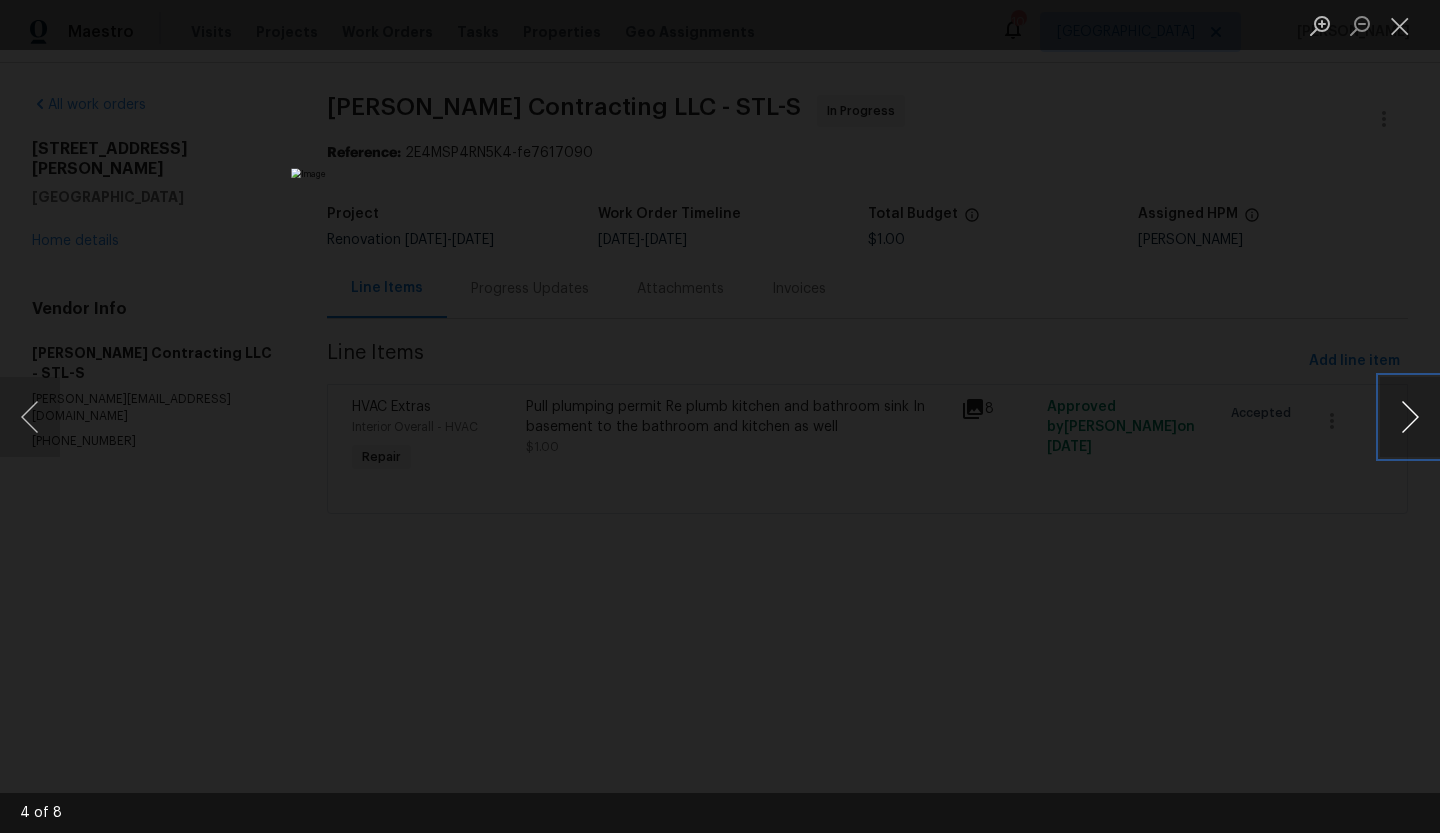 click at bounding box center [1410, 417] 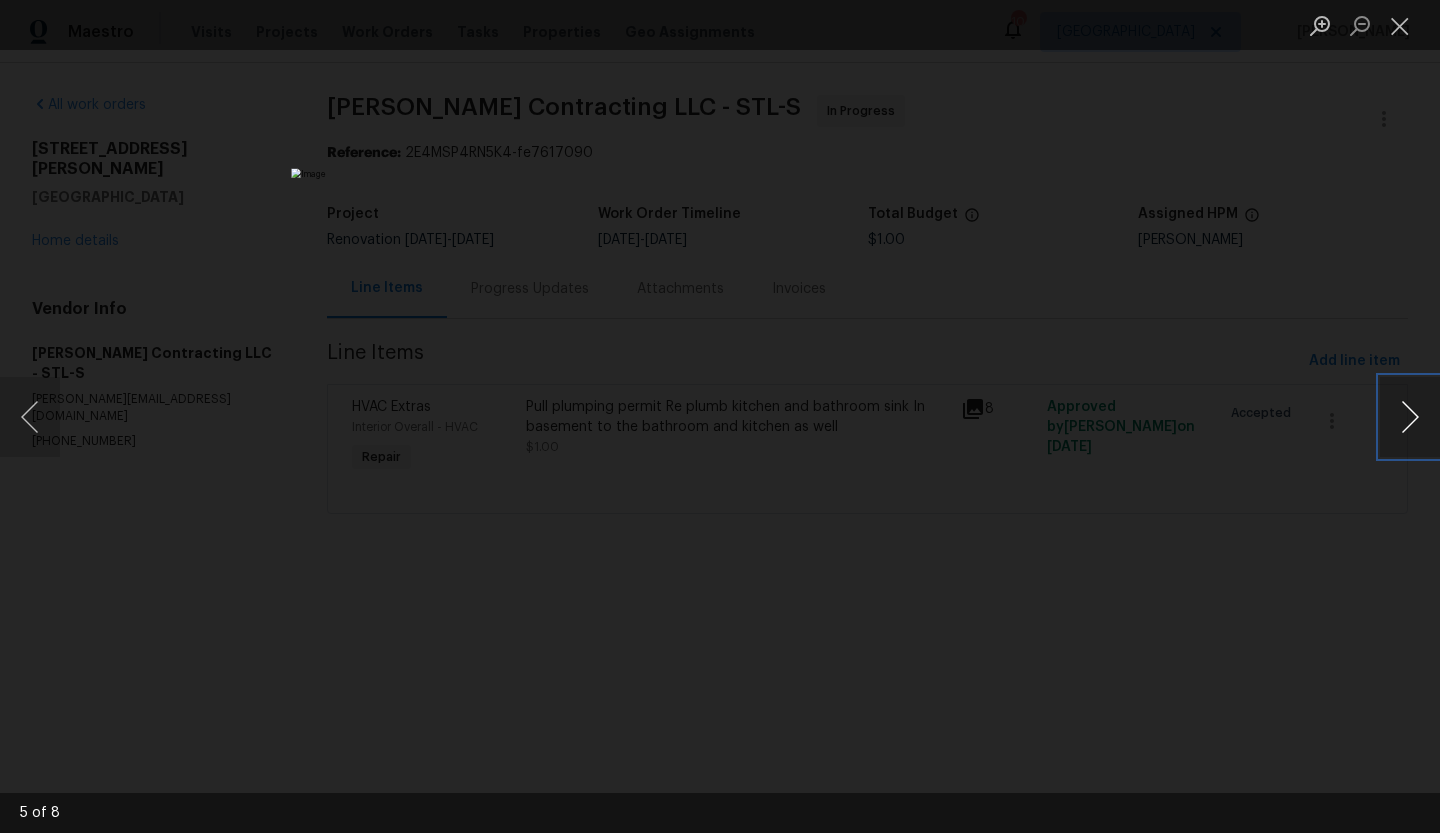 click at bounding box center [1410, 417] 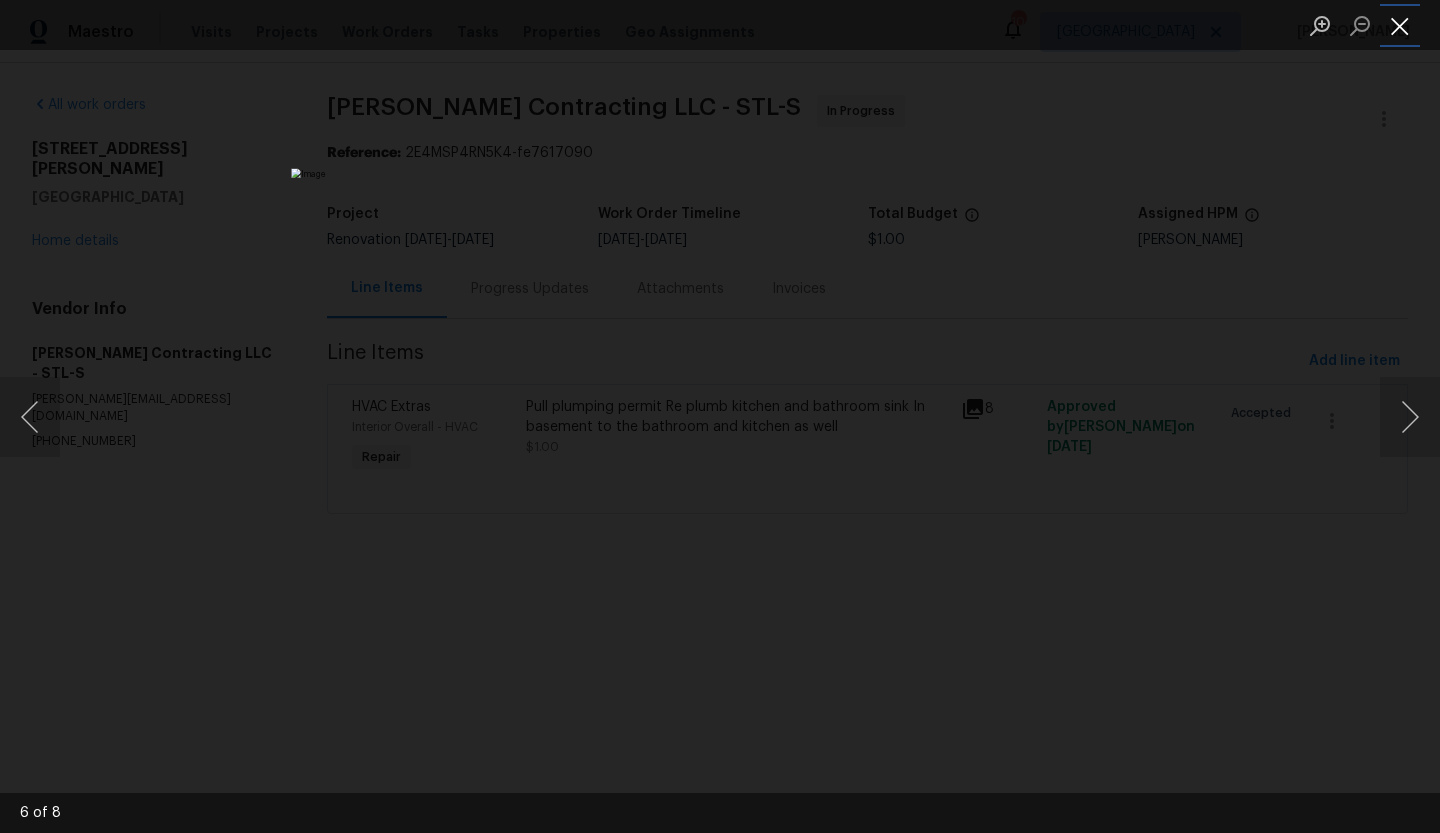 click at bounding box center [1400, 25] 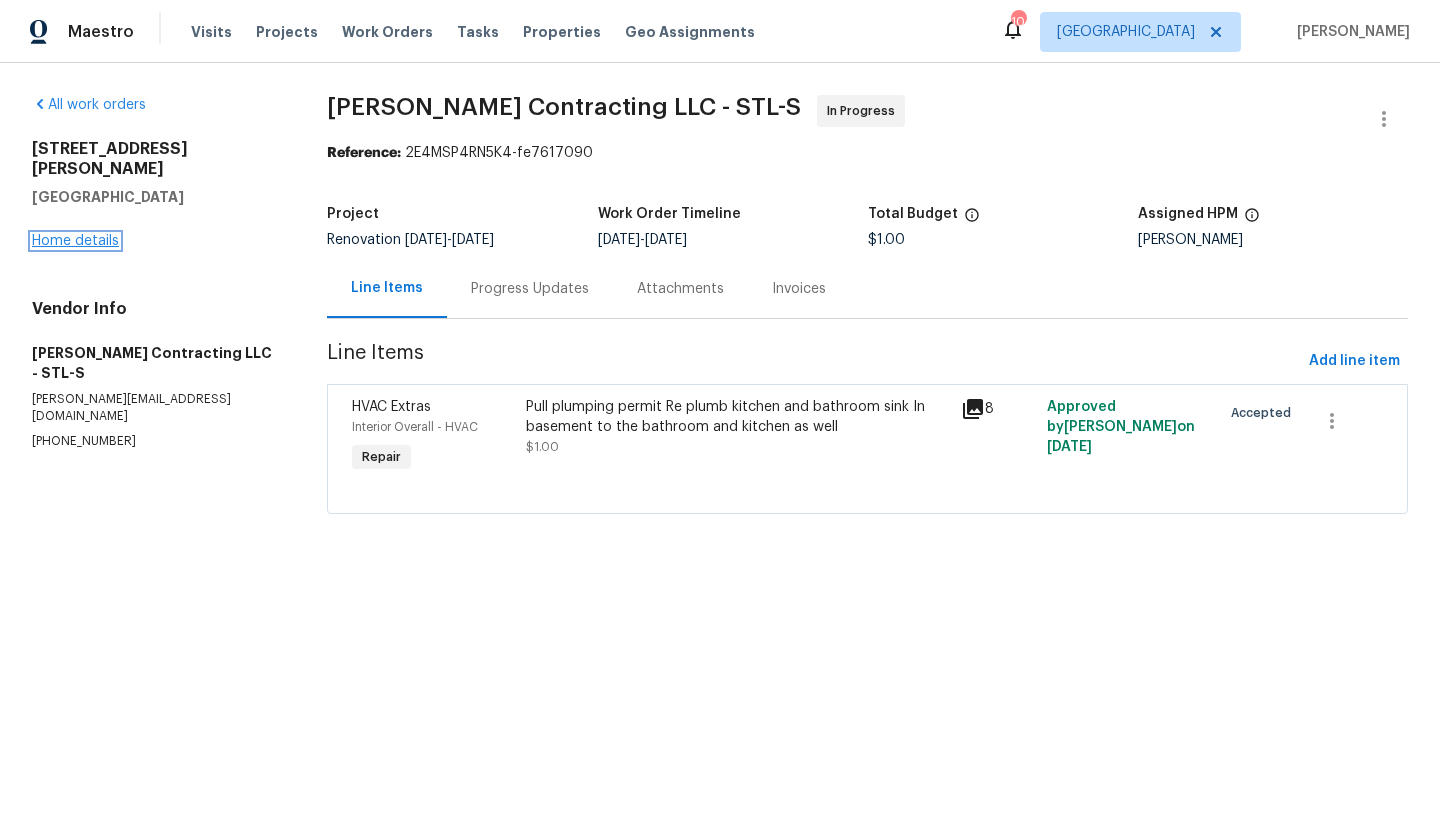click on "Home details" at bounding box center (75, 241) 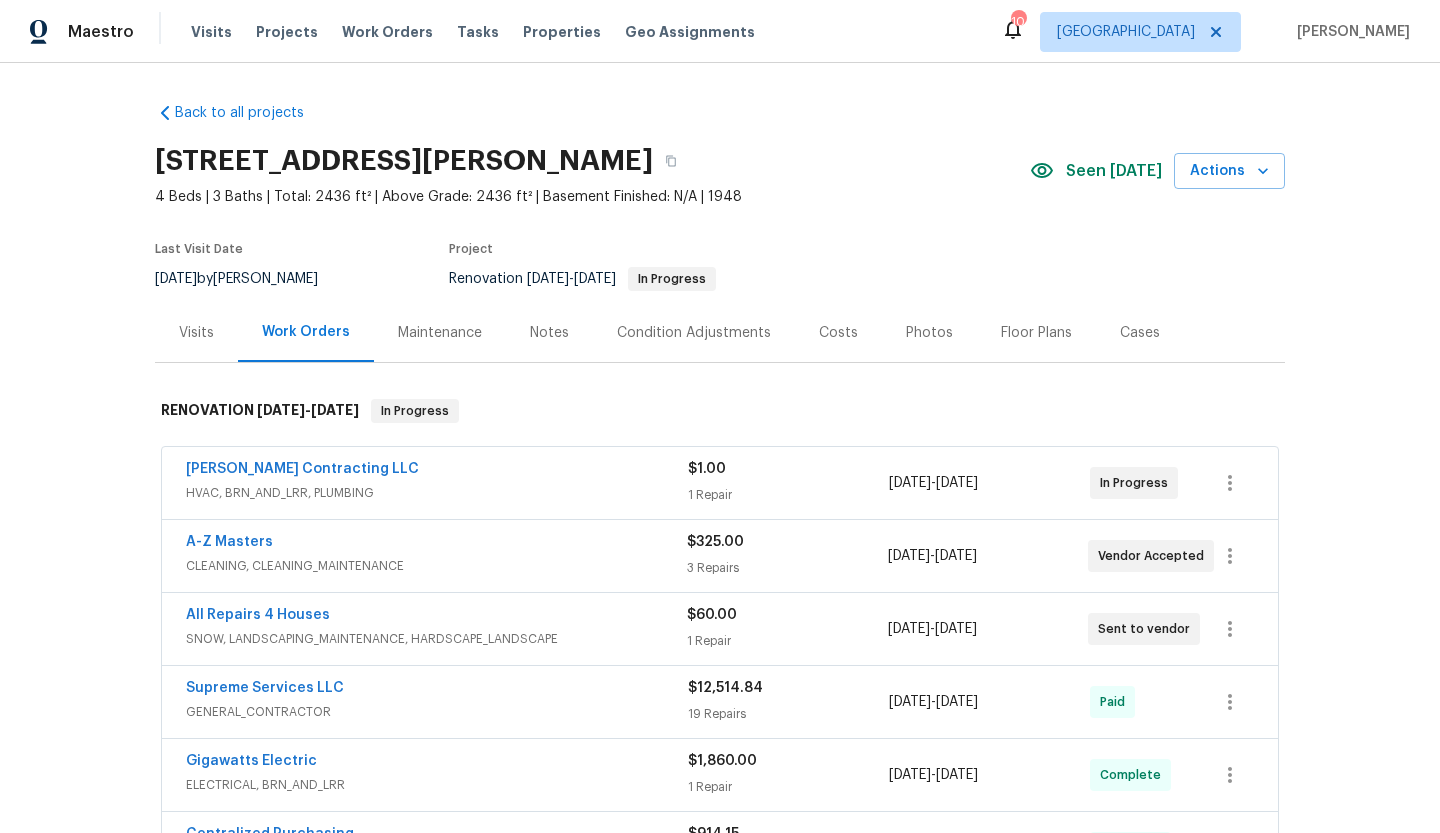 click on "Notes" at bounding box center [549, 332] 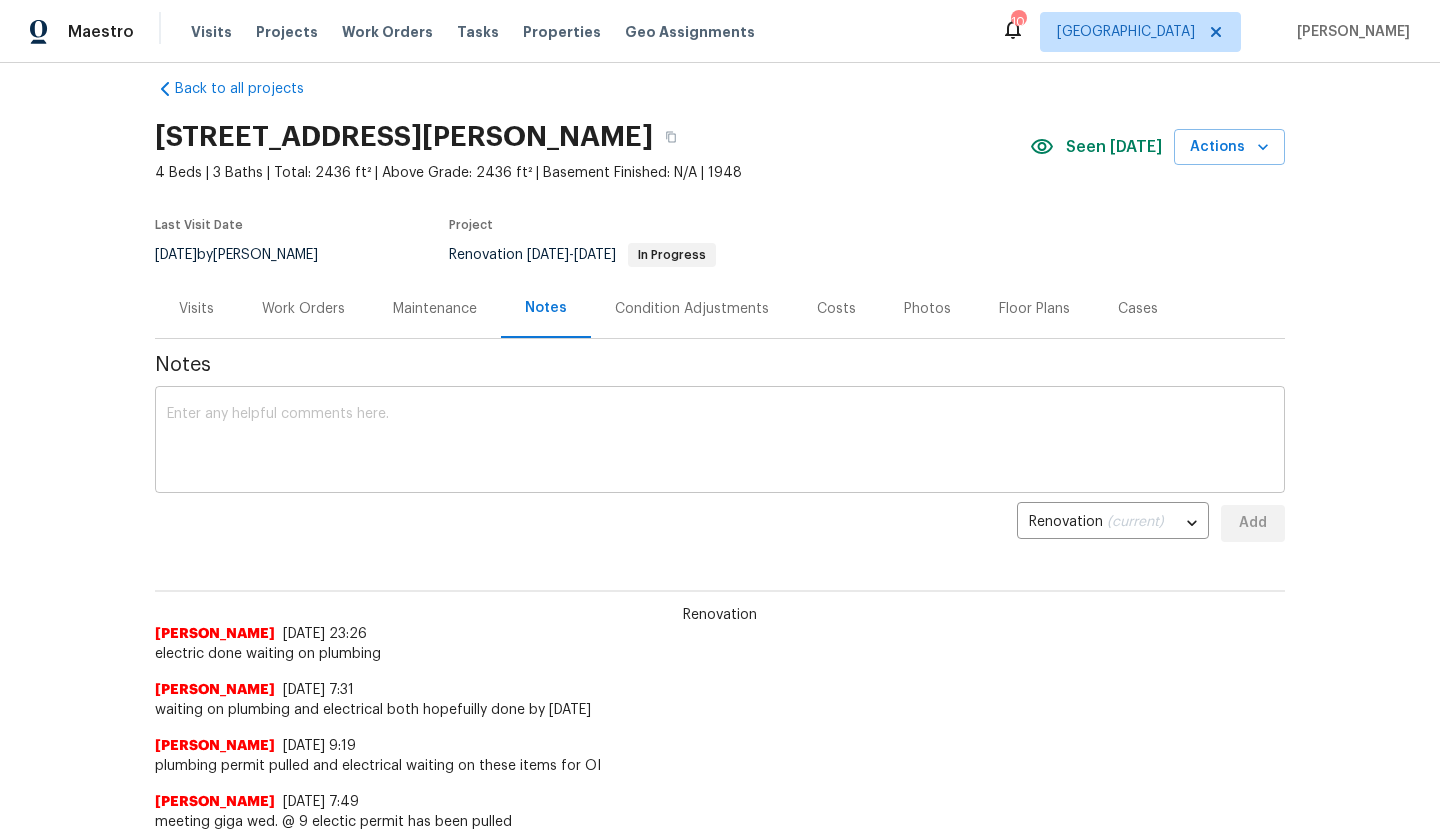 scroll, scrollTop: 0, scrollLeft: 0, axis: both 